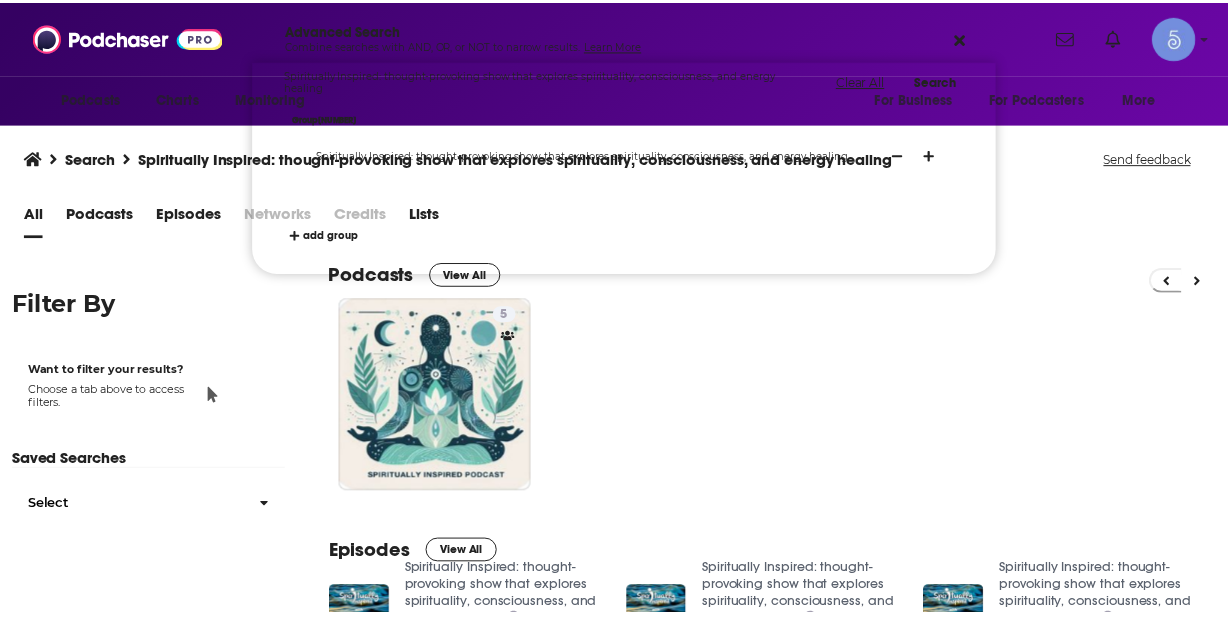 scroll, scrollTop: 0, scrollLeft: 0, axis: both 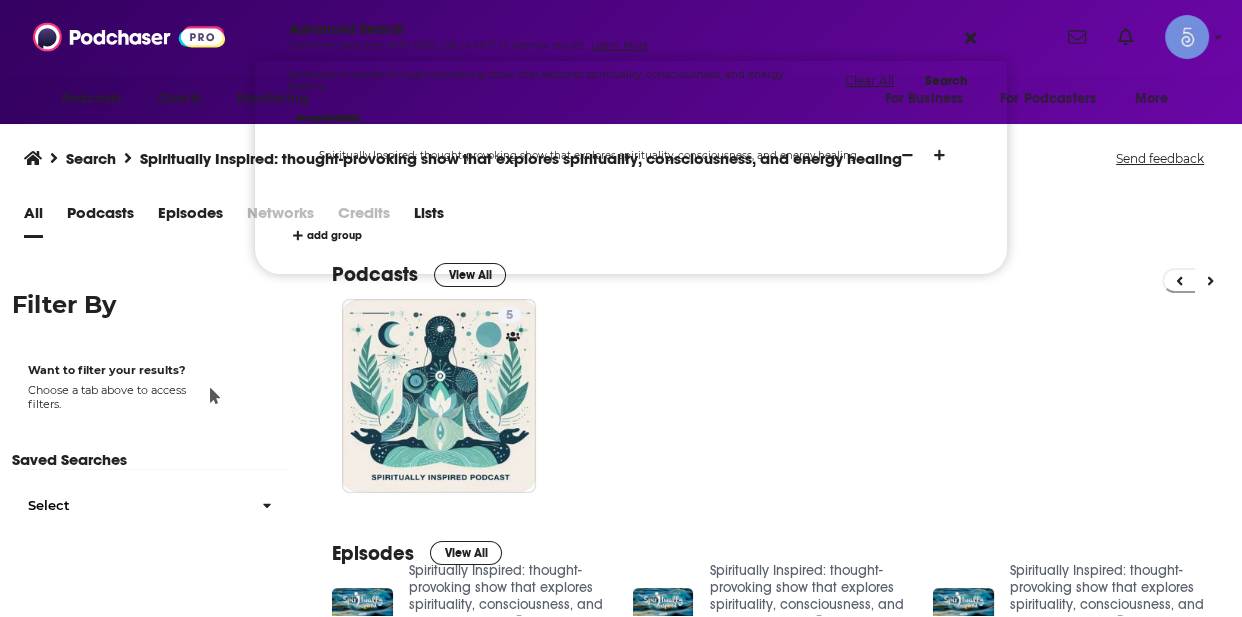 click on "Clear All" at bounding box center (869, 81) 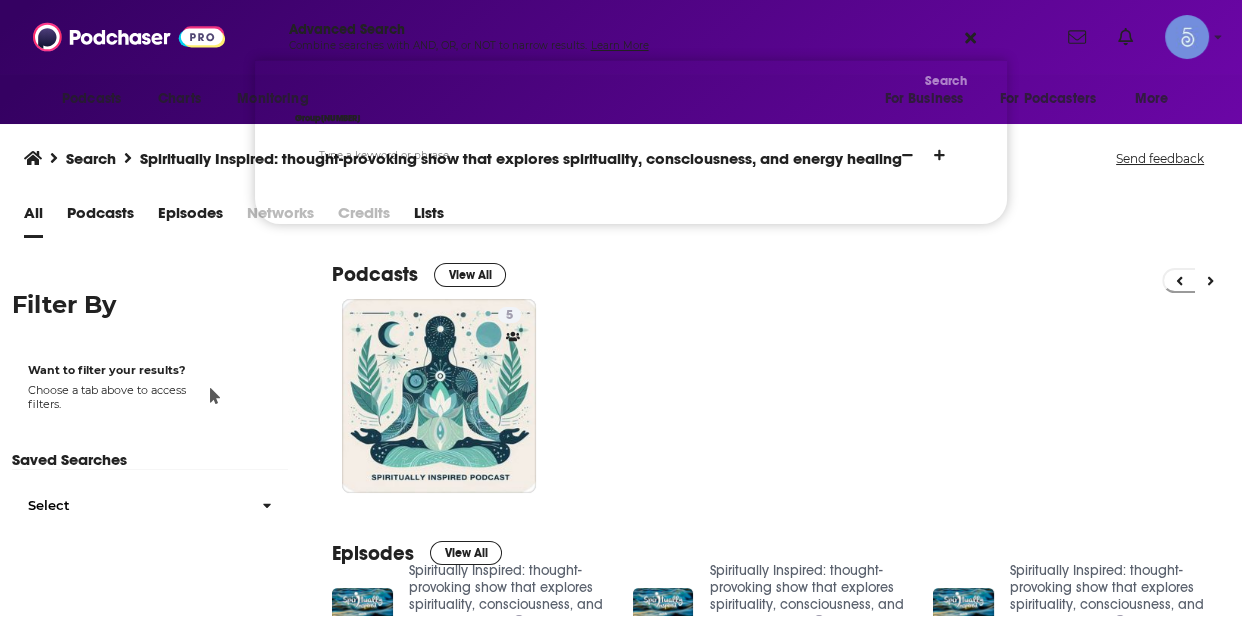 click at bounding box center (970, 38) 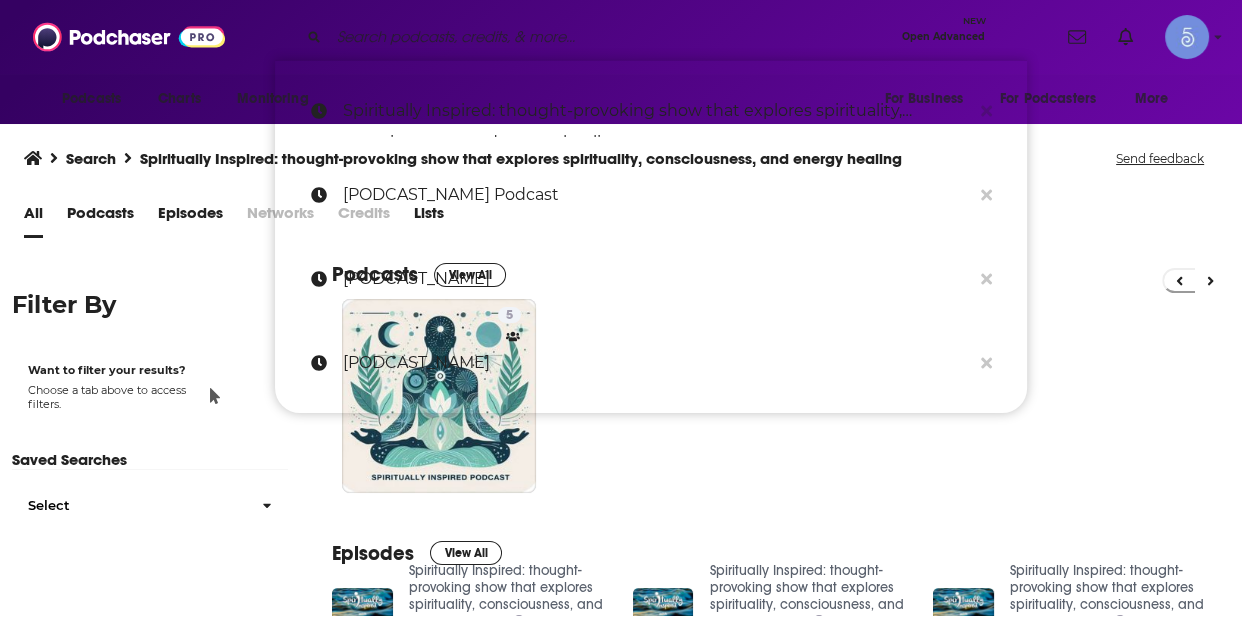 click at bounding box center [611, 37] 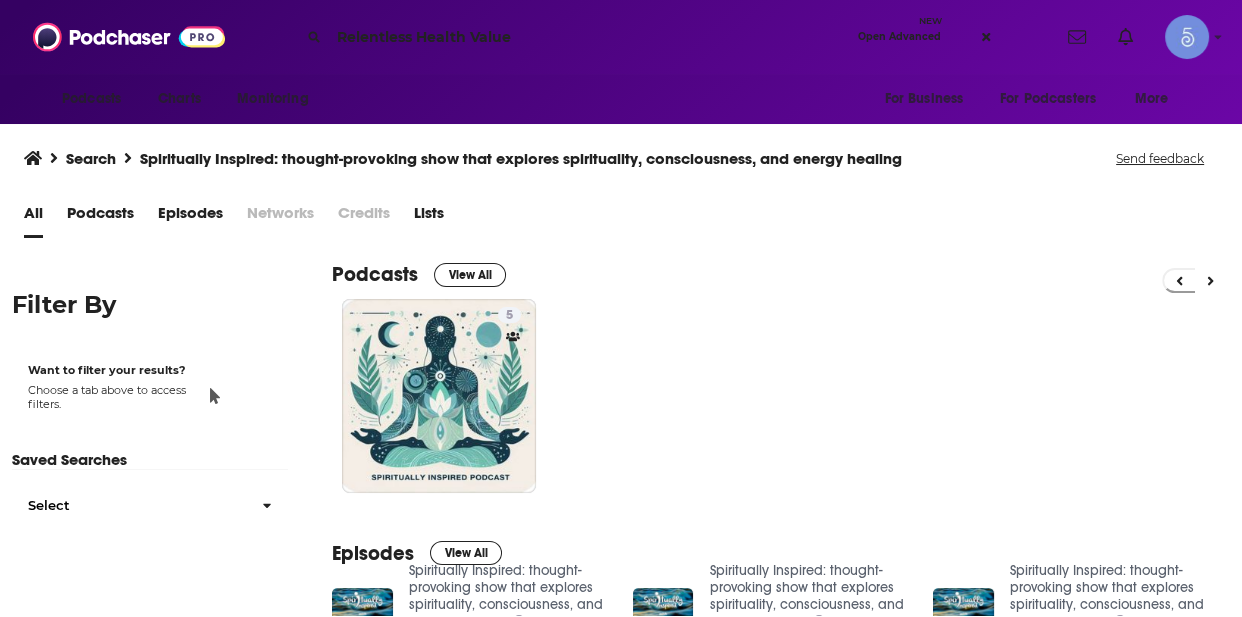type on "Relentless Health Value" 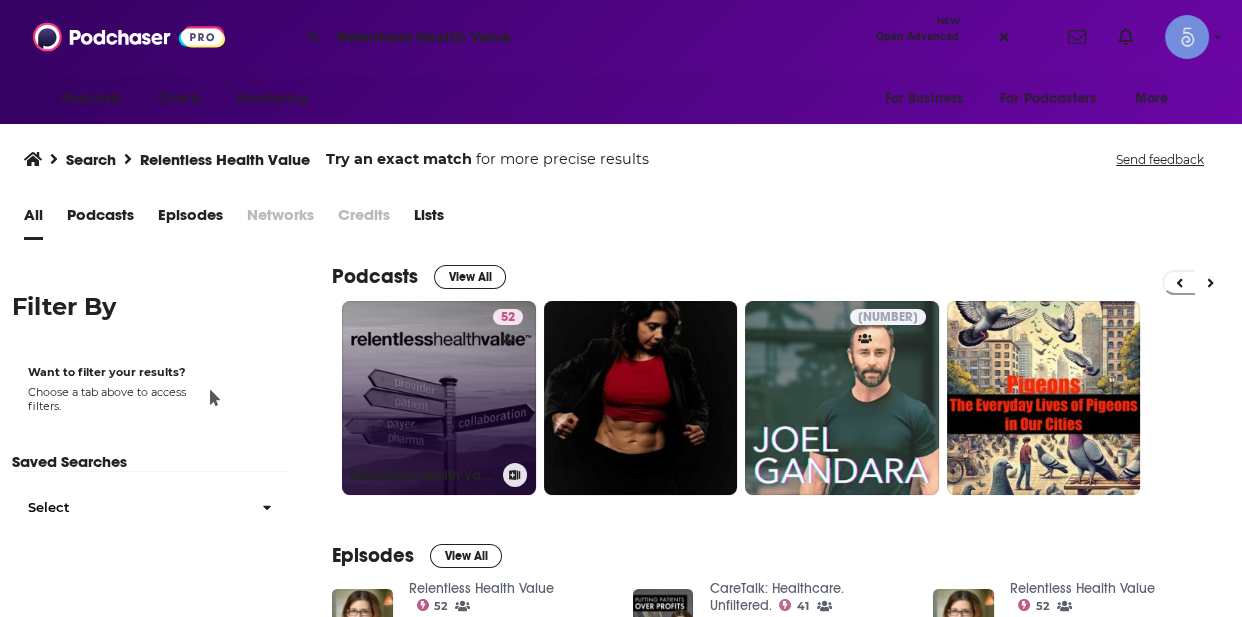 click on "[NUMBER] Relentless Health Value" at bounding box center [439, 398] 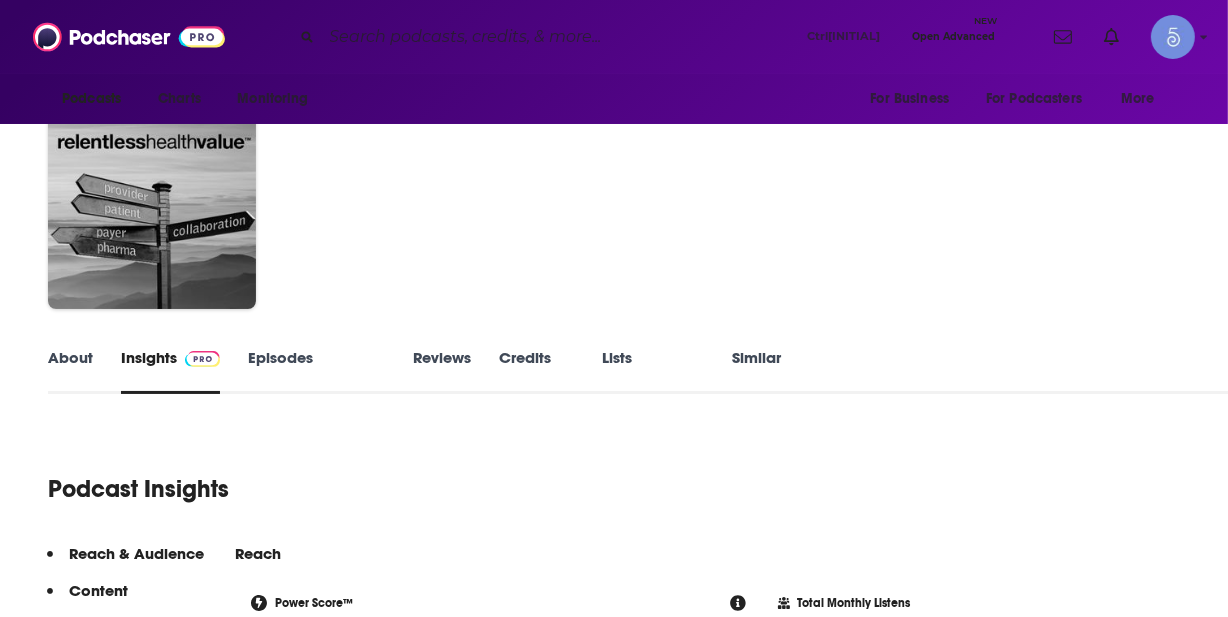 scroll, scrollTop: 0, scrollLeft: 0, axis: both 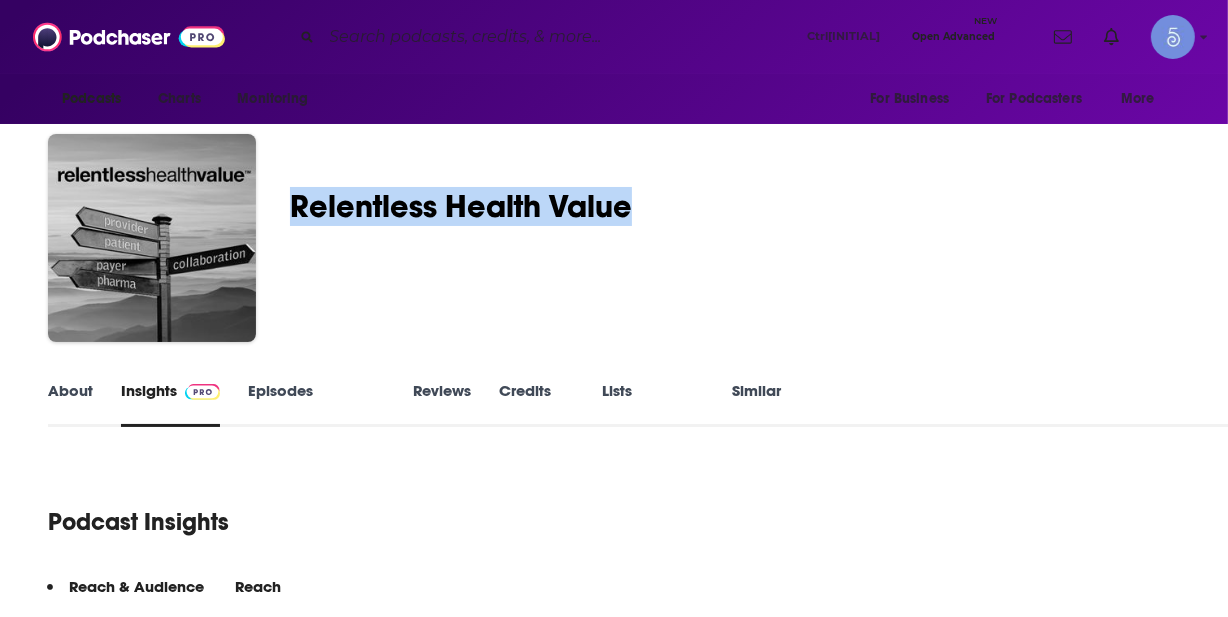 drag, startPoint x: 295, startPoint y: 186, endPoint x: 632, endPoint y: 193, distance: 337.0727 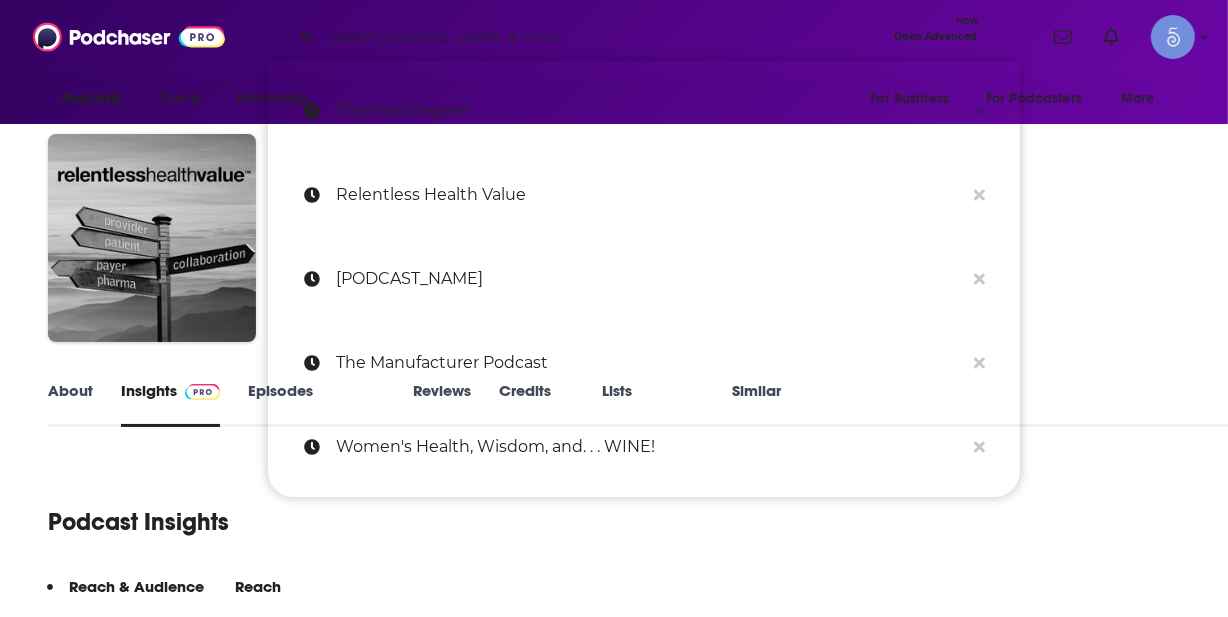 click at bounding box center [604, 37] 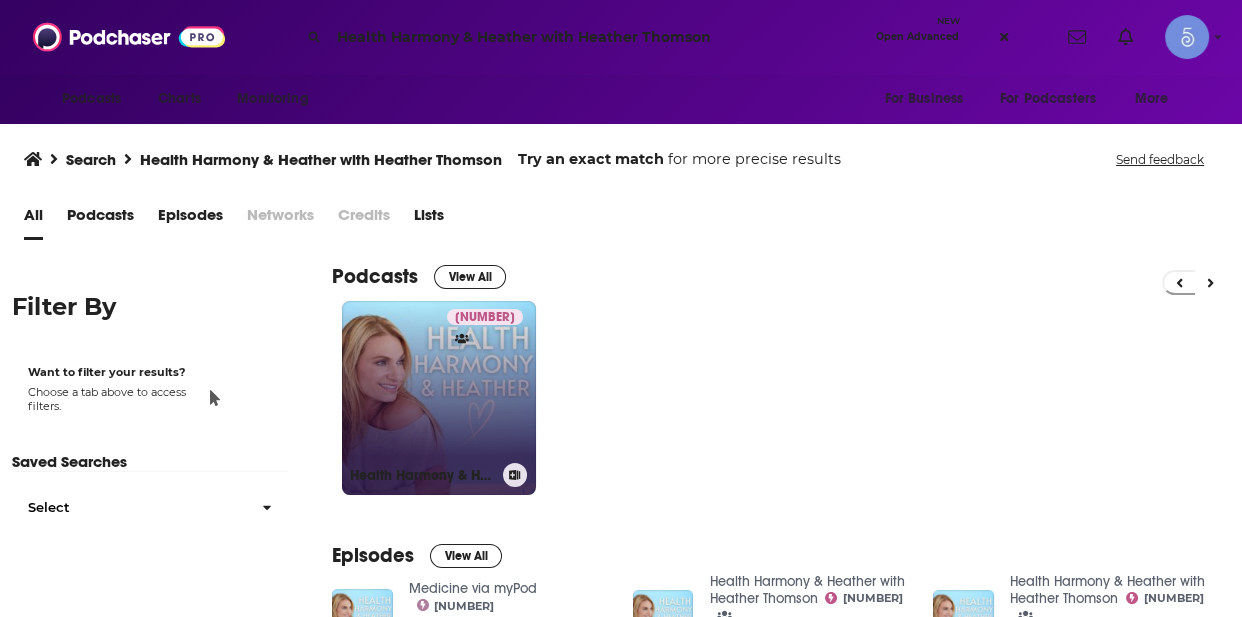 click on "[NUMBER] Health Harmony & Heather with Heather Thomson" at bounding box center [439, 398] 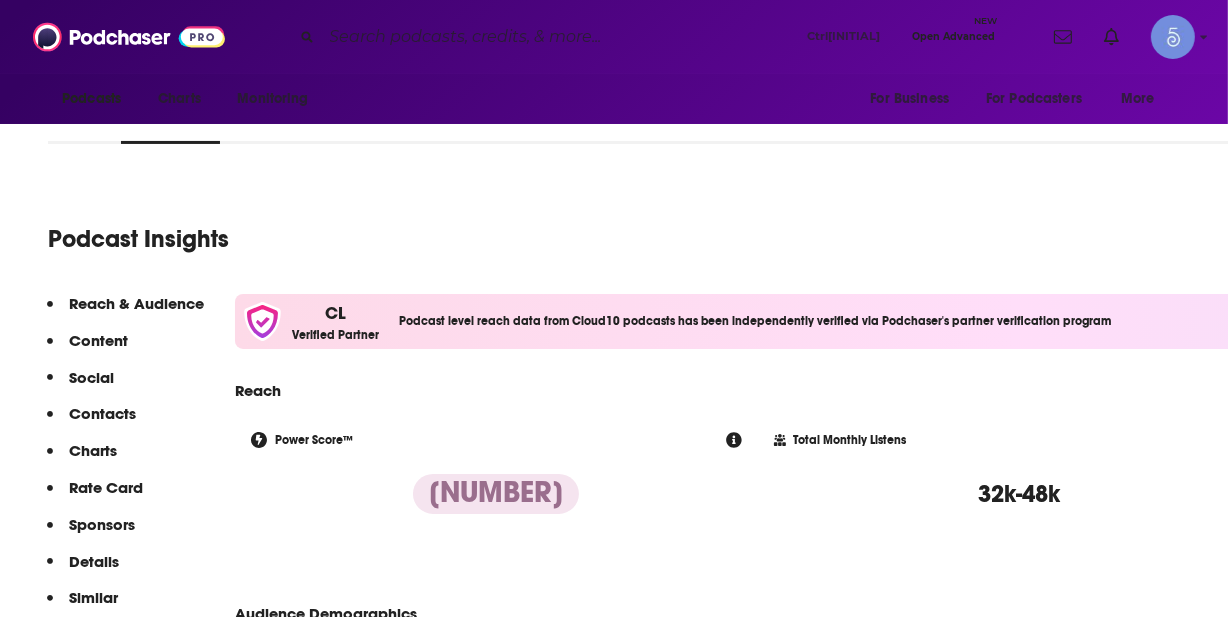 scroll, scrollTop: 348, scrollLeft: 0, axis: vertical 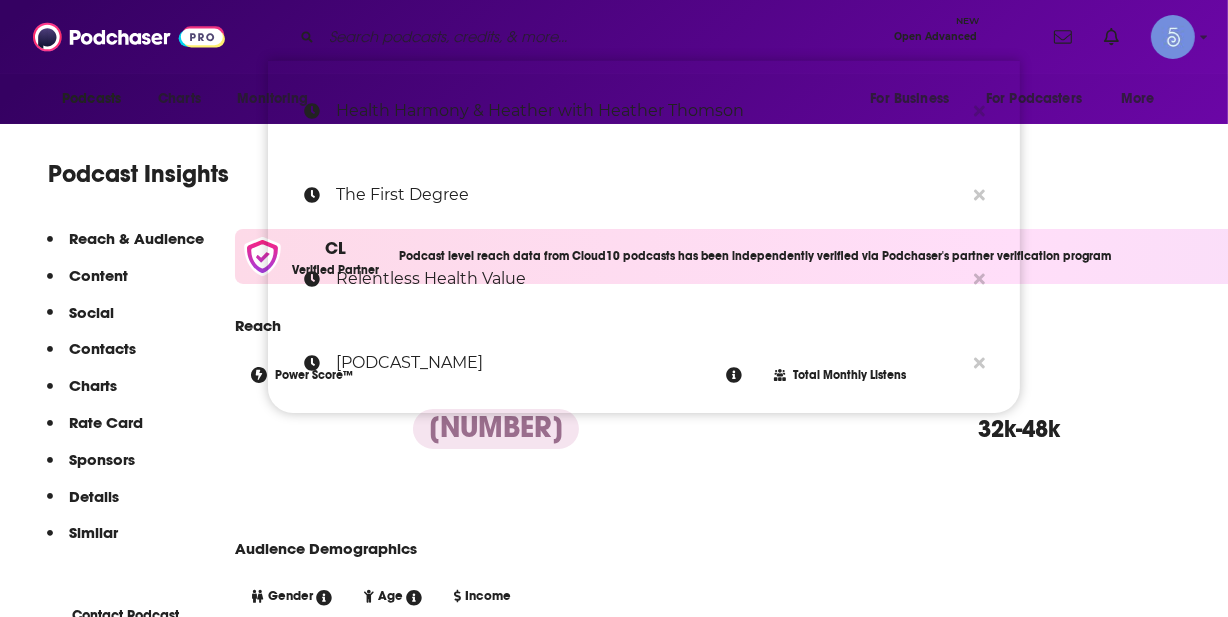 click at bounding box center (604, 37) 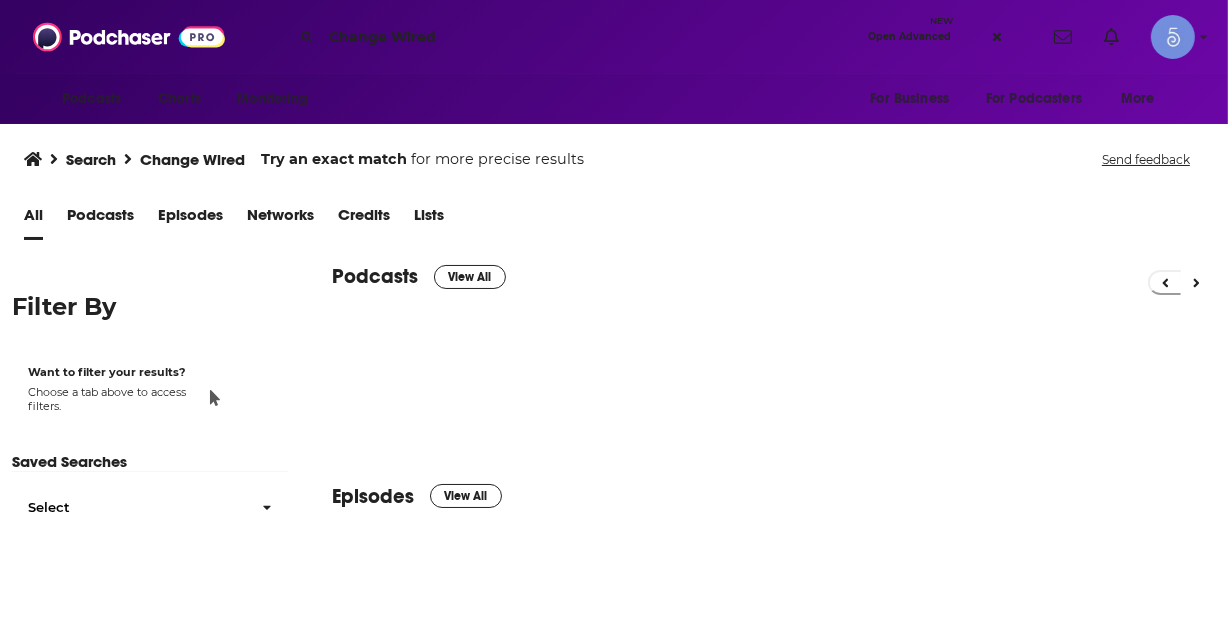 scroll, scrollTop: 0, scrollLeft: 0, axis: both 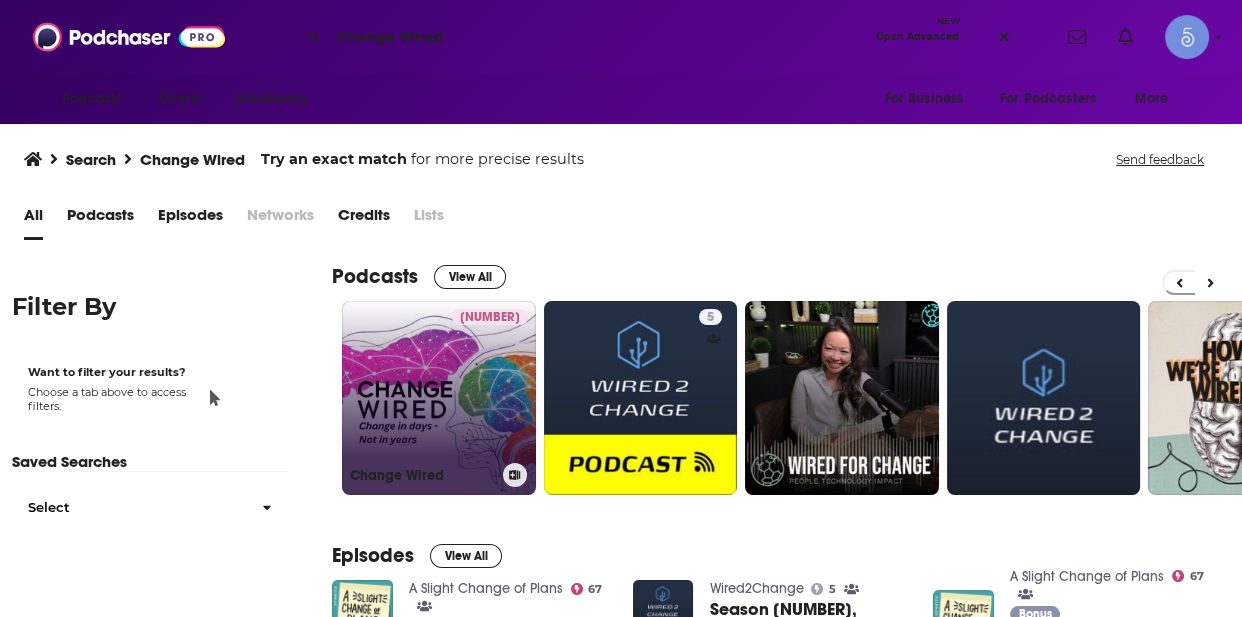 click on "[NUMBER] Change Wired" at bounding box center (439, 398) 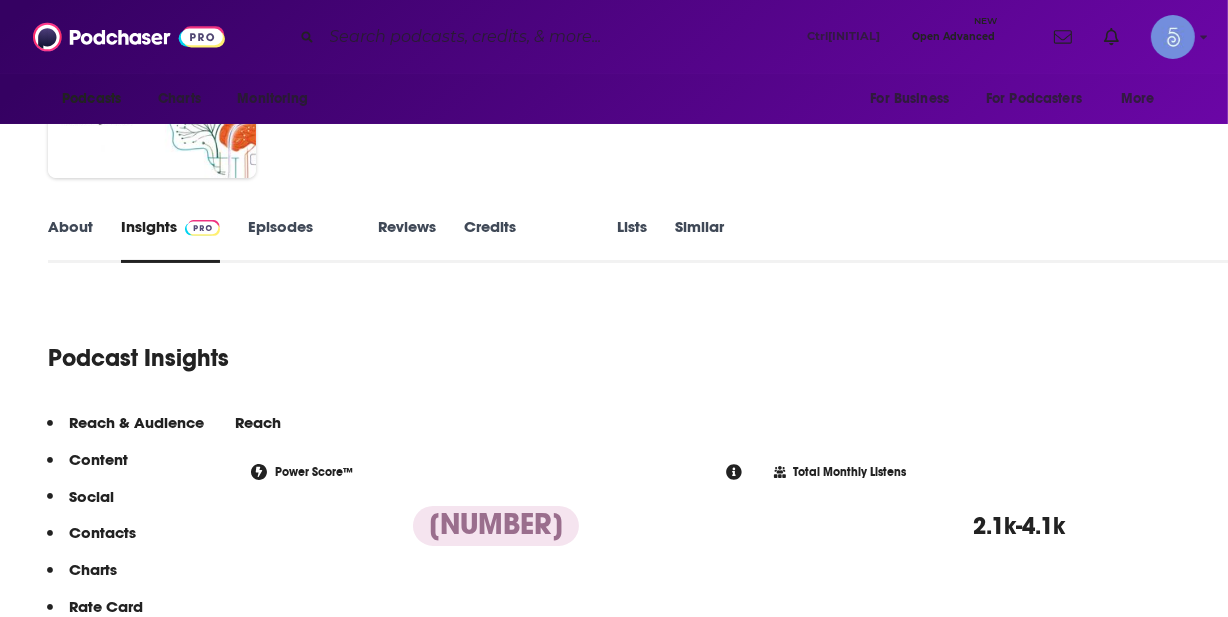 scroll, scrollTop: 137, scrollLeft: 0, axis: vertical 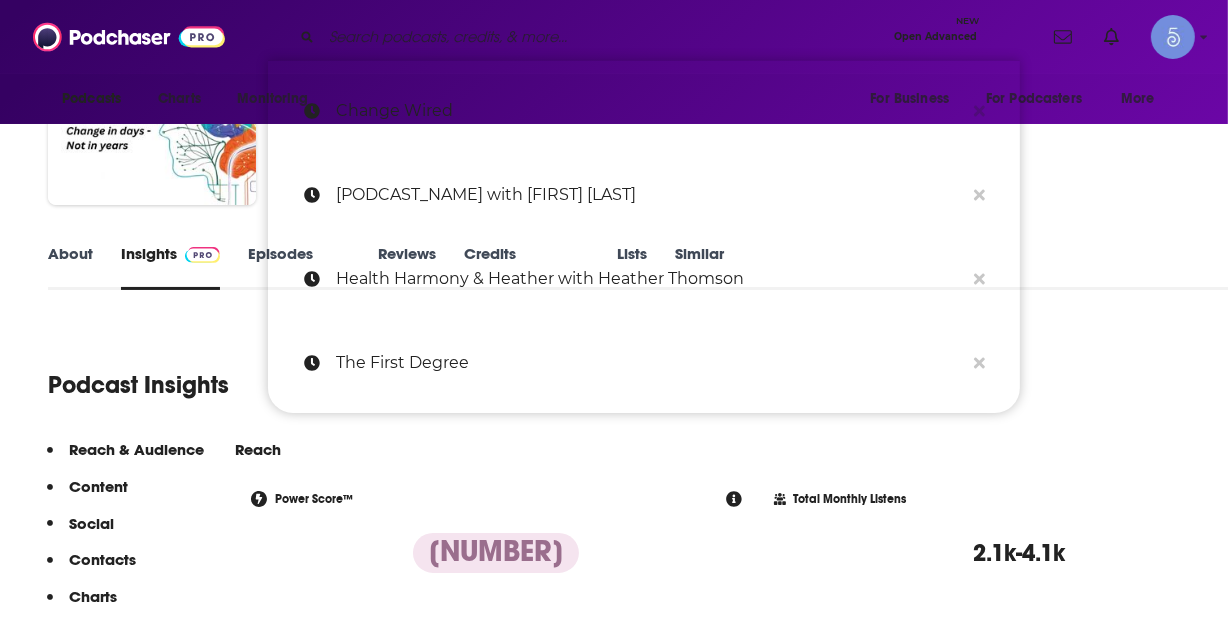 click at bounding box center (604, 37) 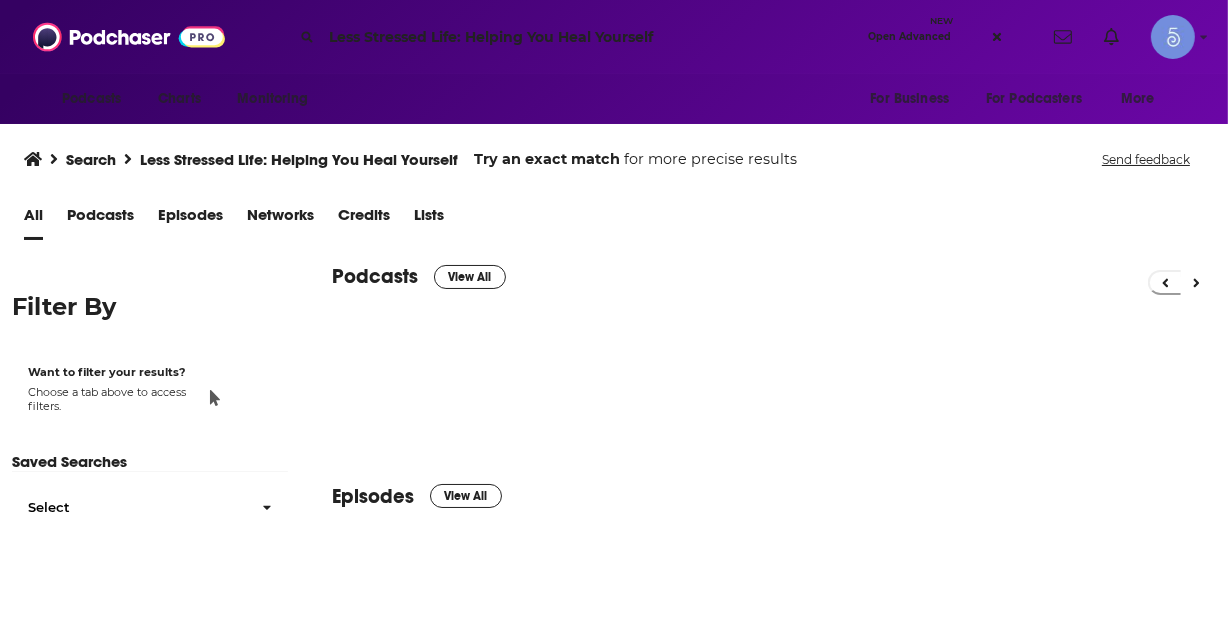 scroll, scrollTop: 0, scrollLeft: 0, axis: both 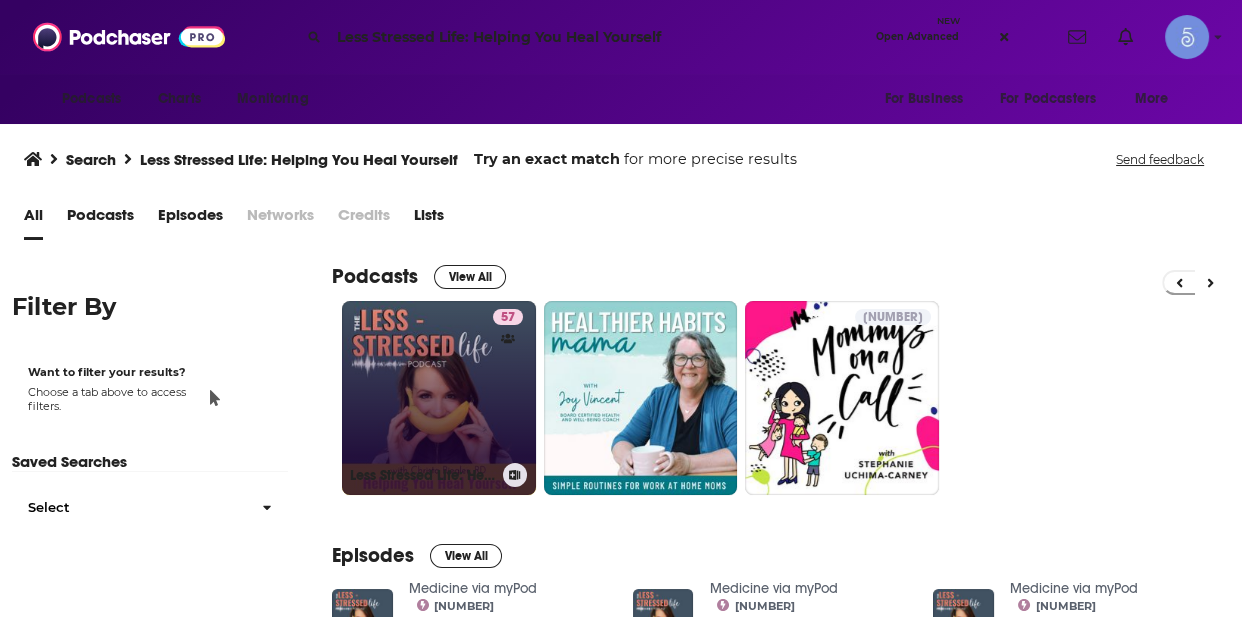 click on "[NUMBER] [PODCAST_NAME]" at bounding box center [439, 398] 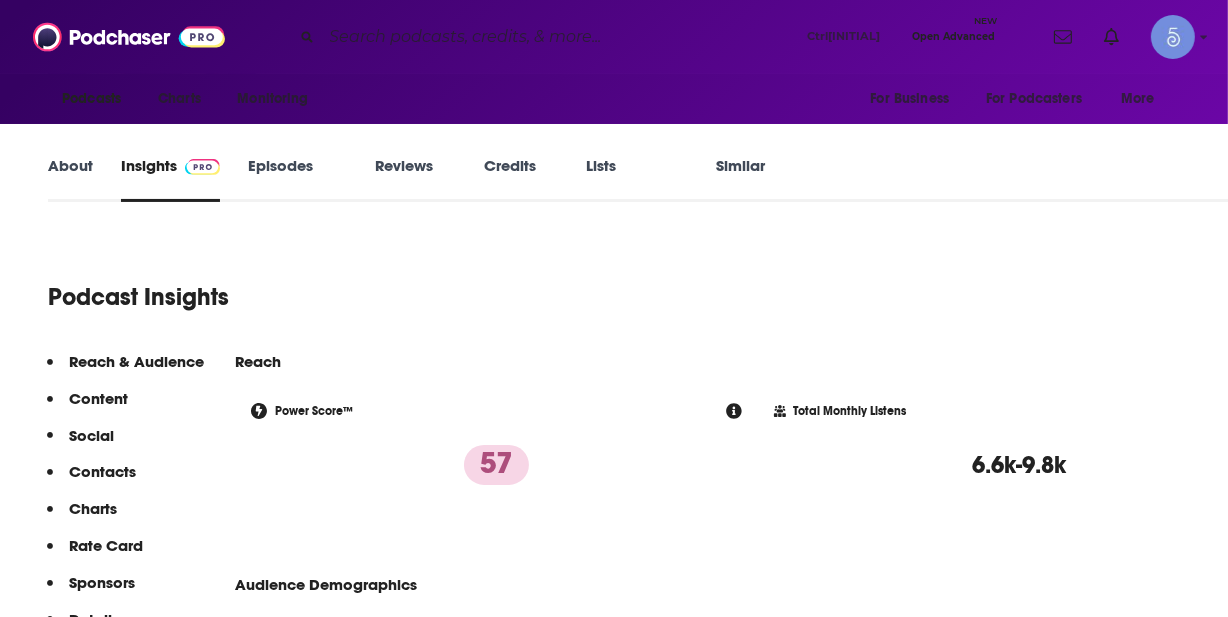 scroll, scrollTop: 224, scrollLeft: 0, axis: vertical 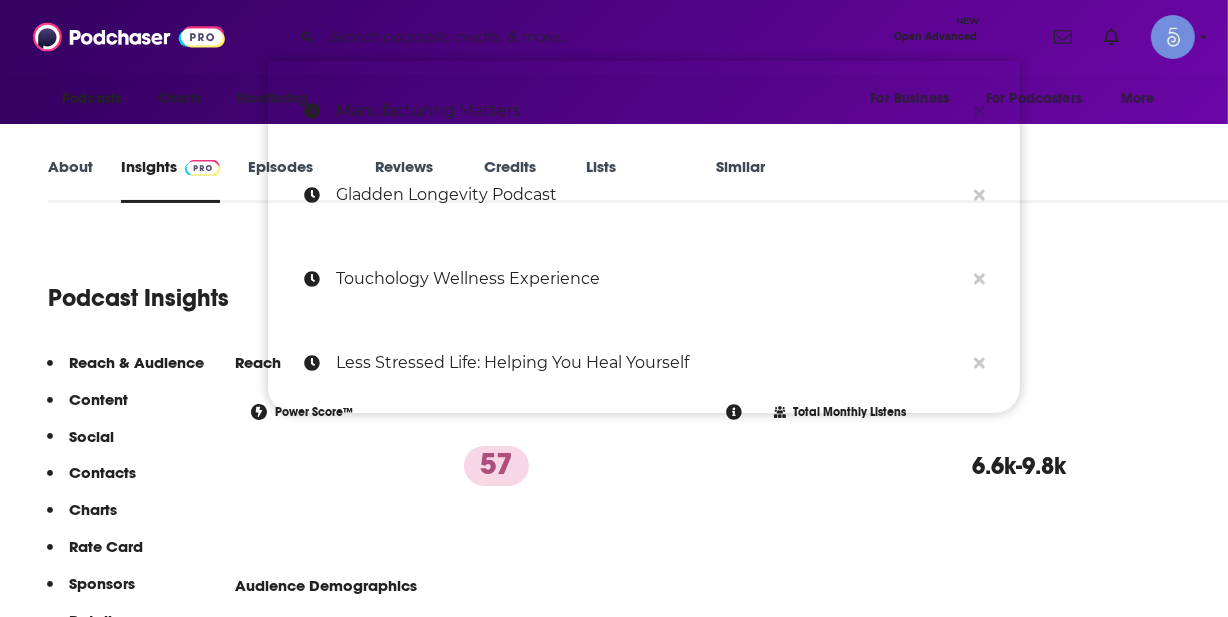 paste on "The FitMind Podcast: Mental Fitness, Neuroscience & Psychology" 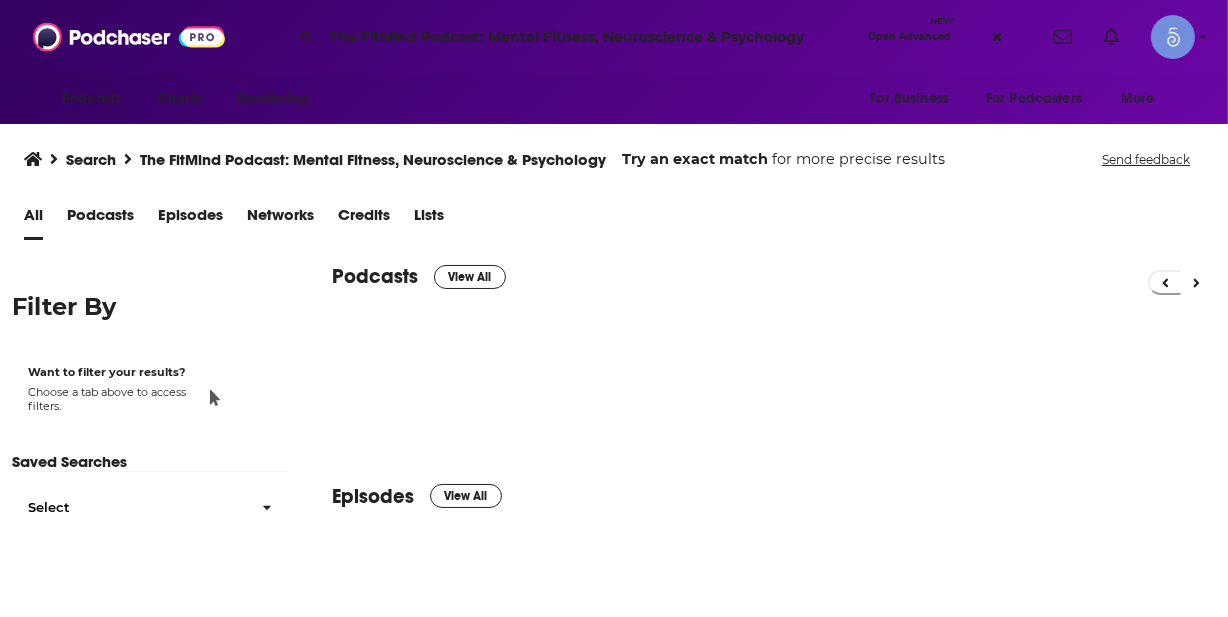 scroll, scrollTop: 0, scrollLeft: 0, axis: both 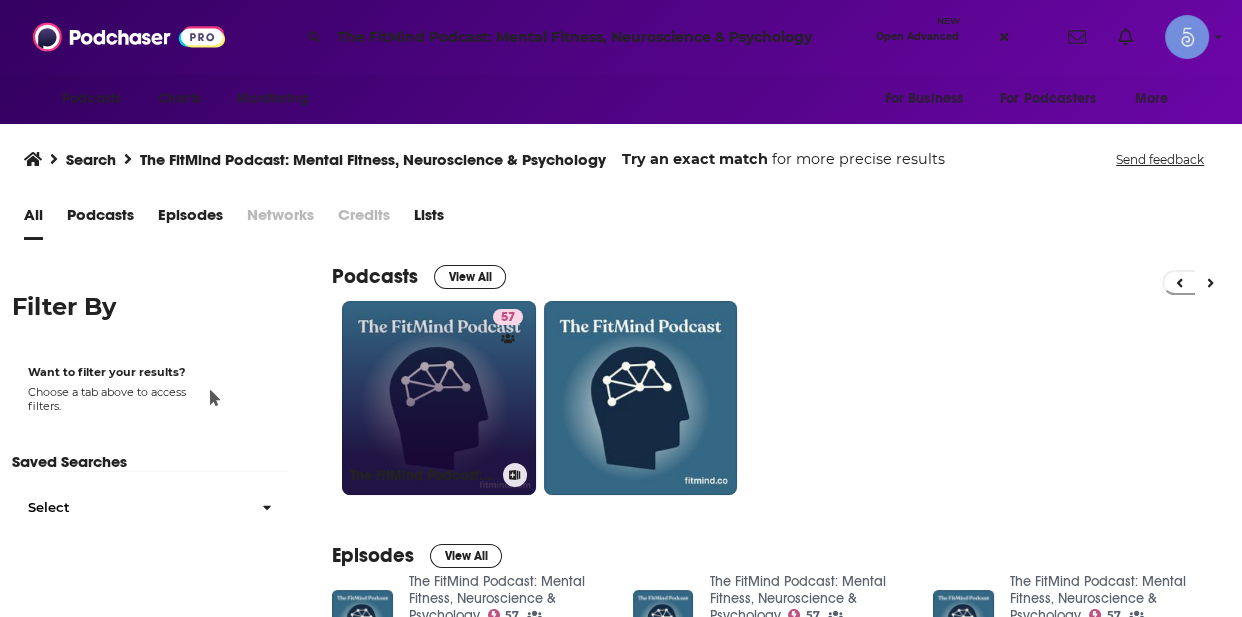 click on "[NUMBER] The FitMind Podcast: Mental Fitness, Neuroscience & Psychology" at bounding box center (439, 398) 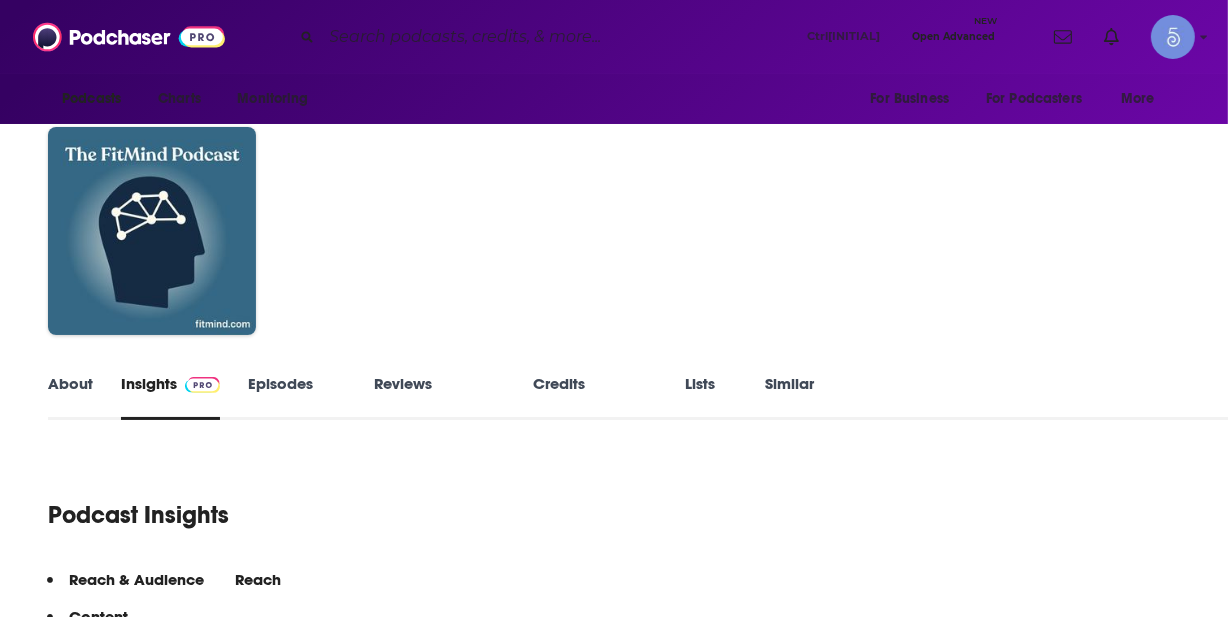 scroll, scrollTop: 3, scrollLeft: 0, axis: vertical 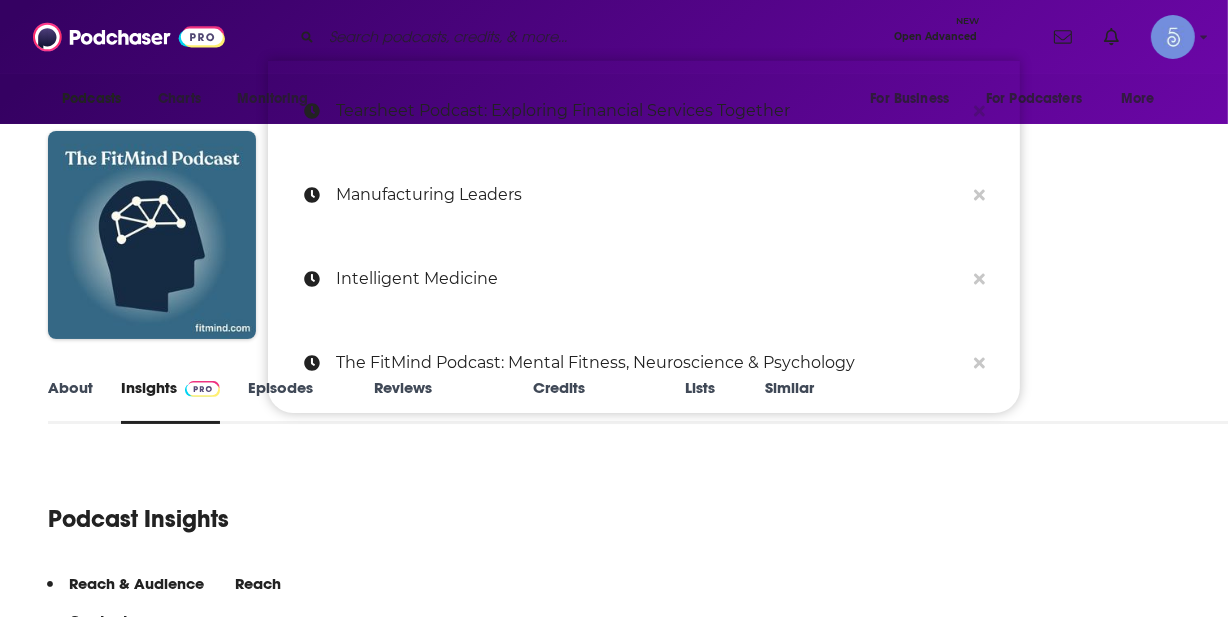 click at bounding box center [604, 37] 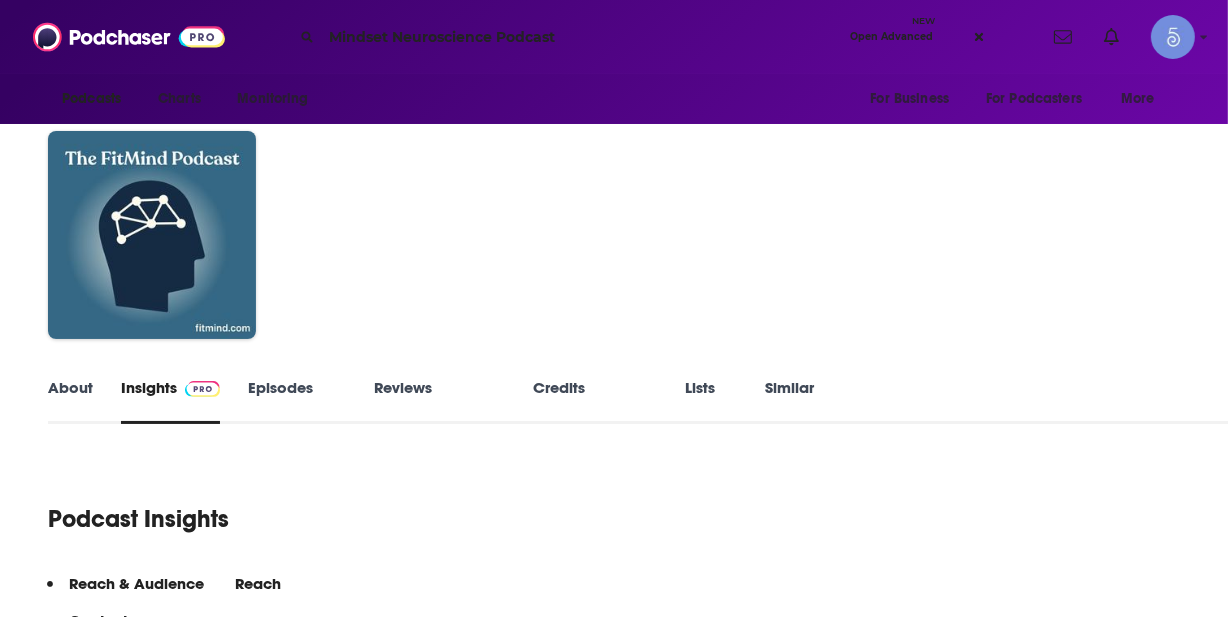 scroll, scrollTop: 0, scrollLeft: 0, axis: both 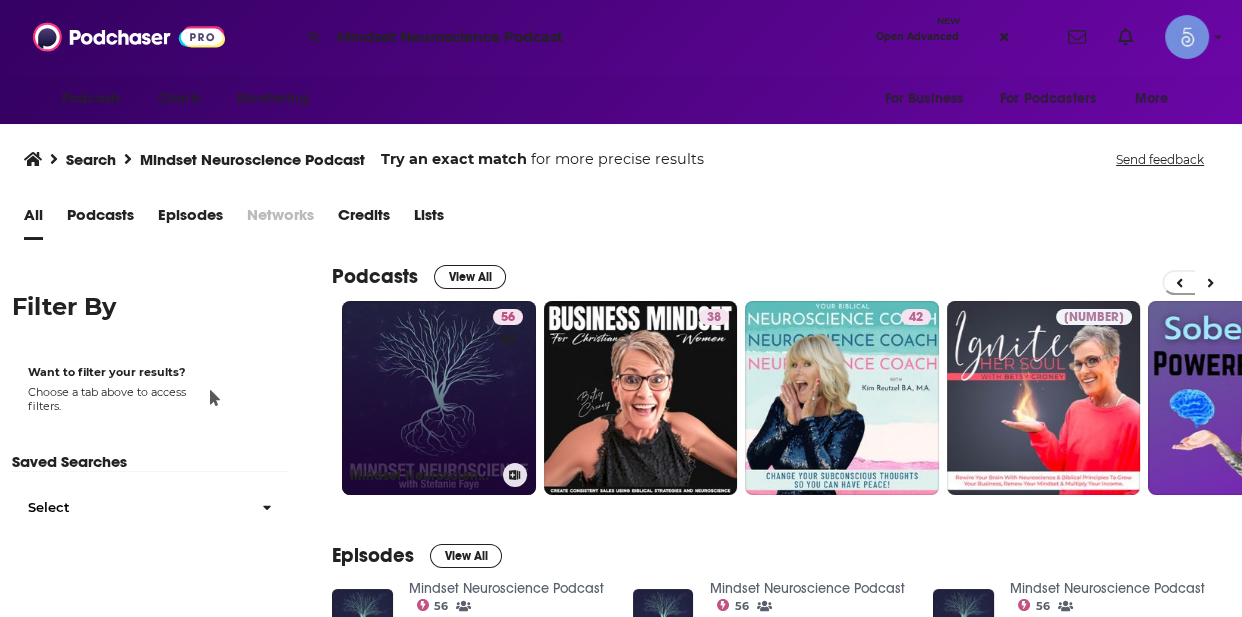 click on "56 Mindset Neuroscience Podcast" at bounding box center (439, 398) 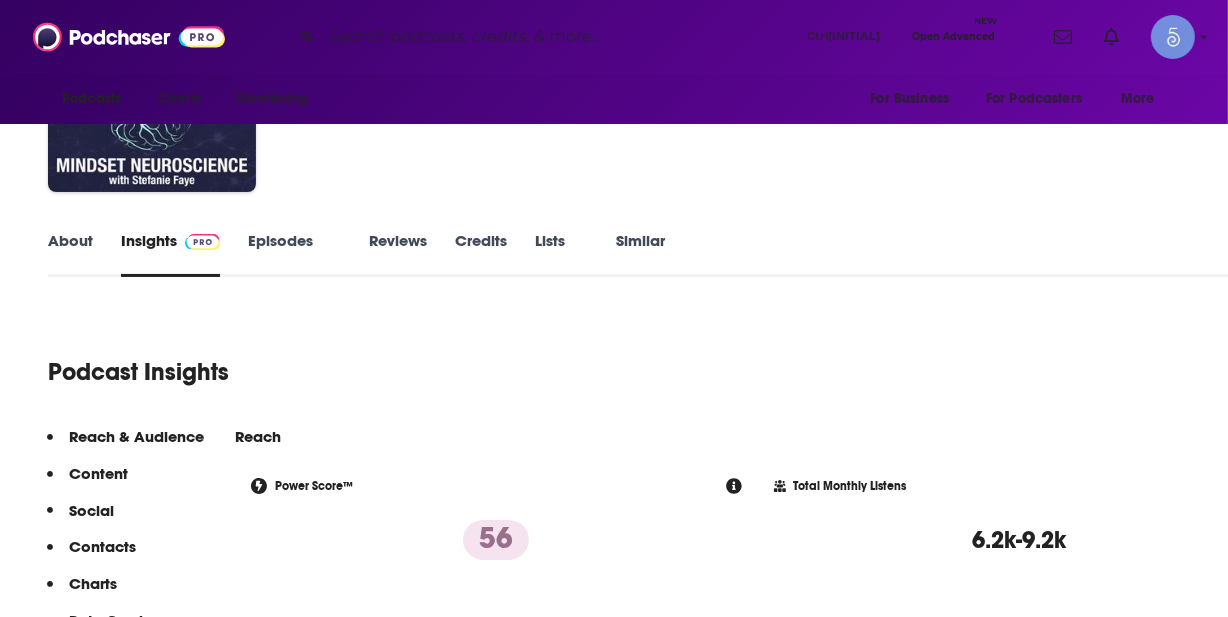 scroll, scrollTop: 0, scrollLeft: 0, axis: both 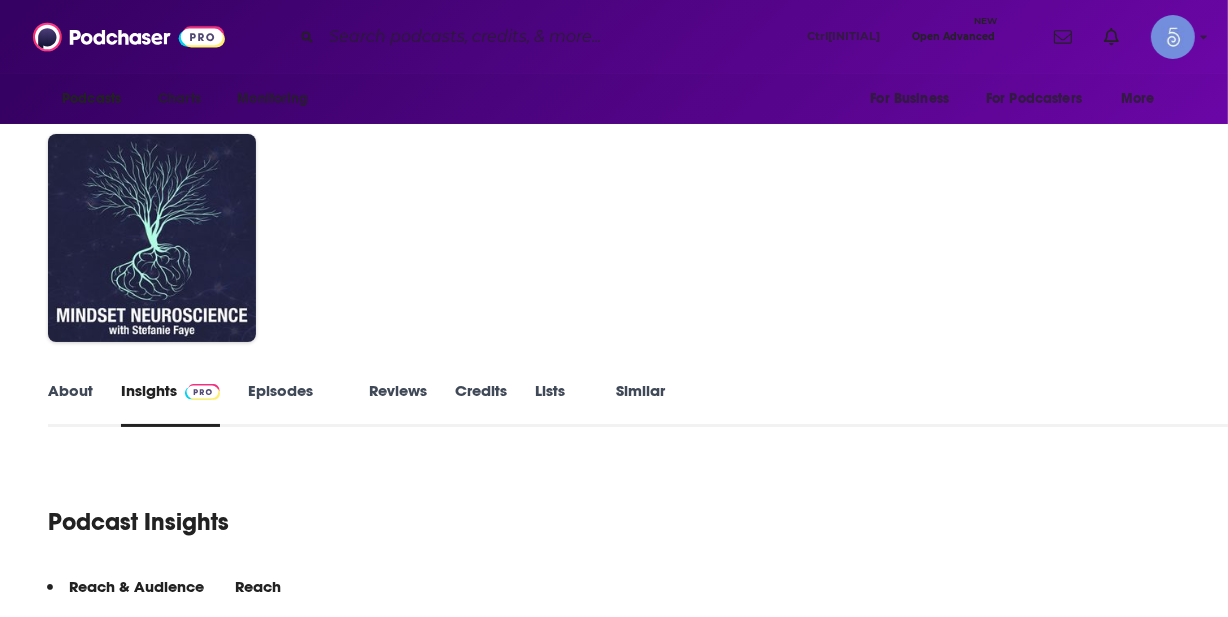 click on "Credits" at bounding box center (398, 404) 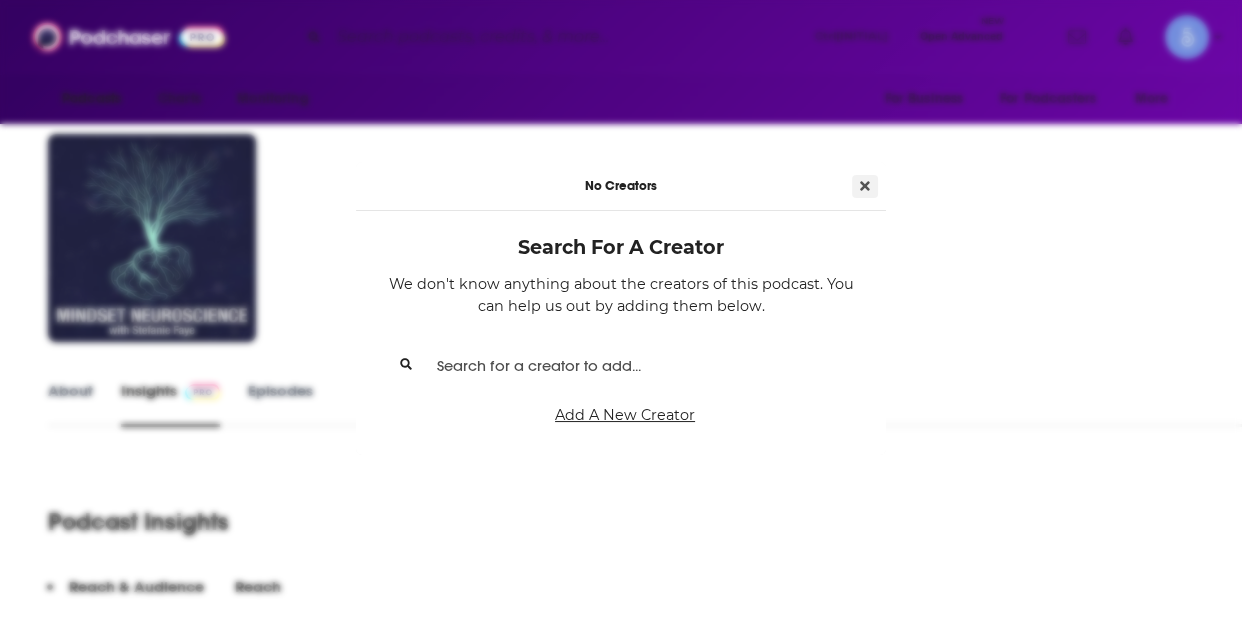 click at bounding box center (865, 186) 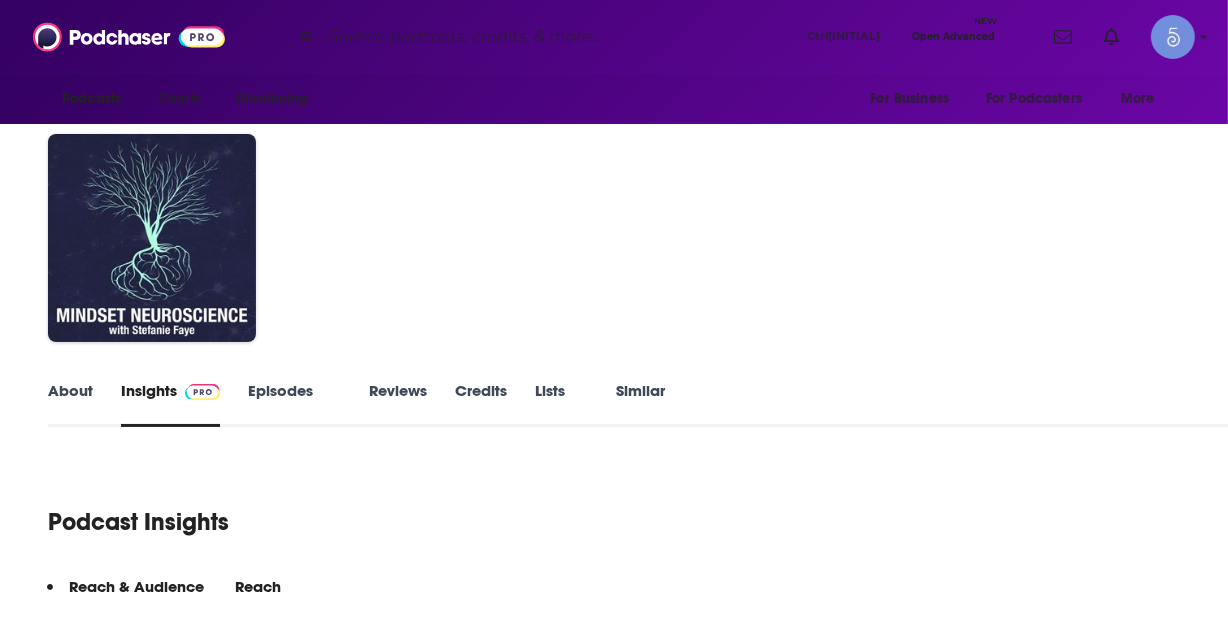 scroll, scrollTop: 82, scrollLeft: 0, axis: vertical 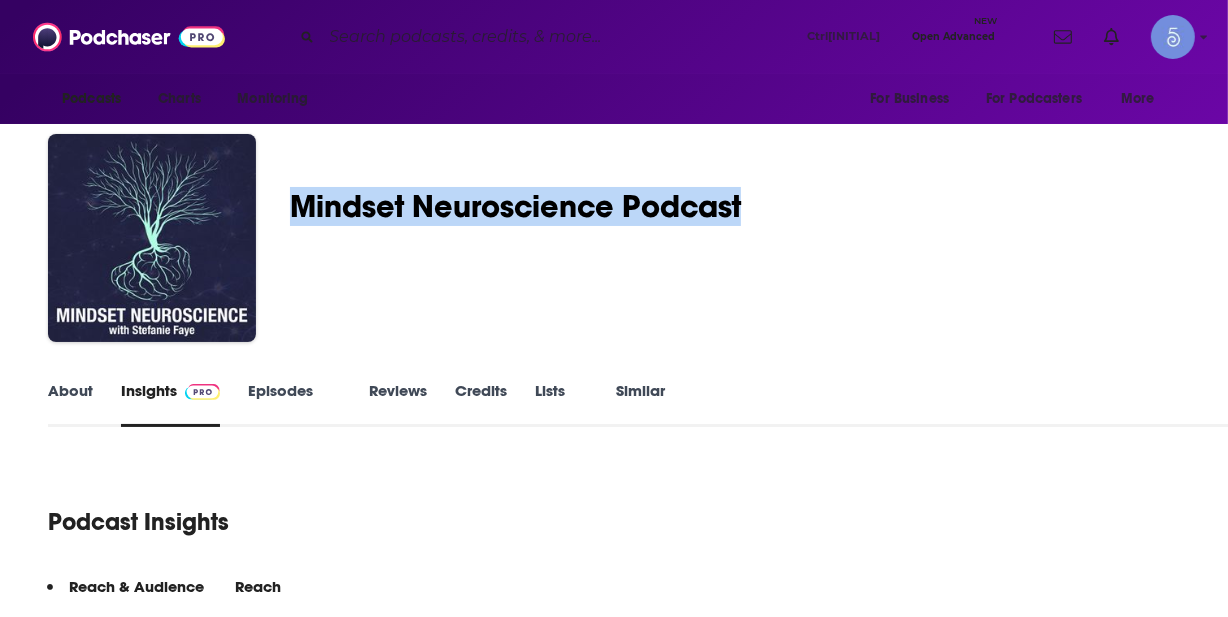 drag, startPoint x: 283, startPoint y: 192, endPoint x: 747, endPoint y: 217, distance: 464.673 